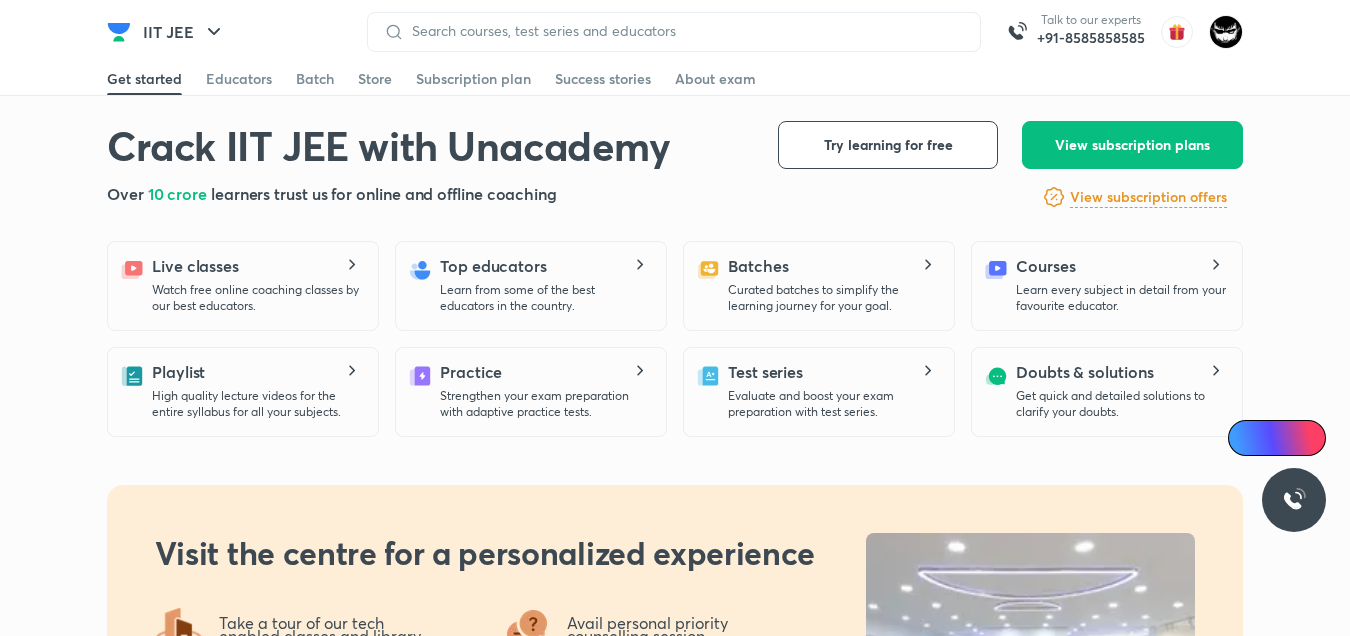 scroll, scrollTop: 0, scrollLeft: 0, axis: both 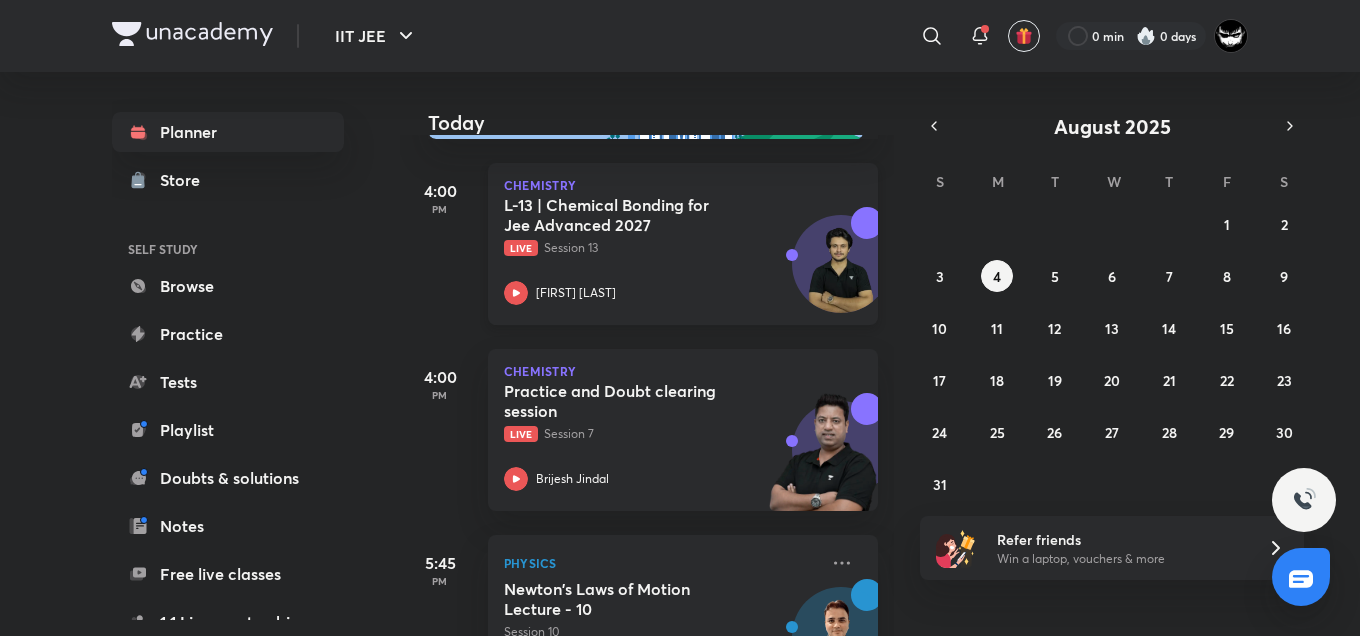 click on "L-13 | Chemical Bonding for Jee Advanced 2027 Live Session 13 [FIRST] [LAST]" at bounding box center (661, 250) 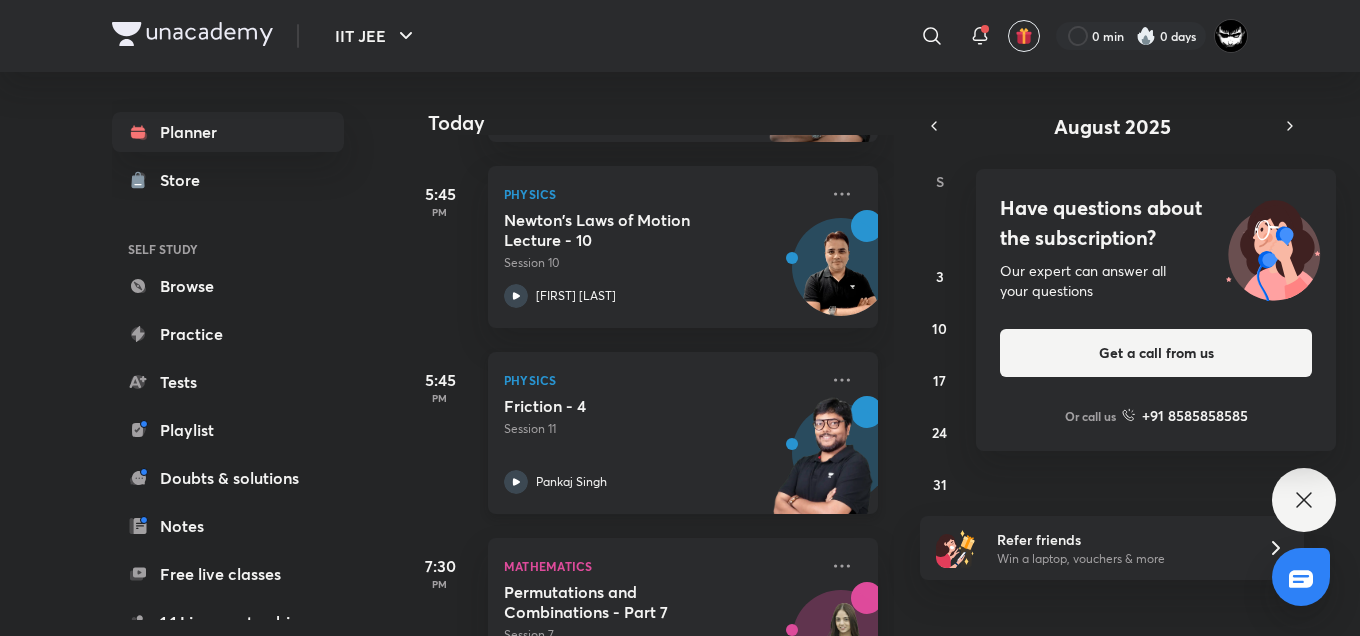 scroll, scrollTop: 445, scrollLeft: 0, axis: vertical 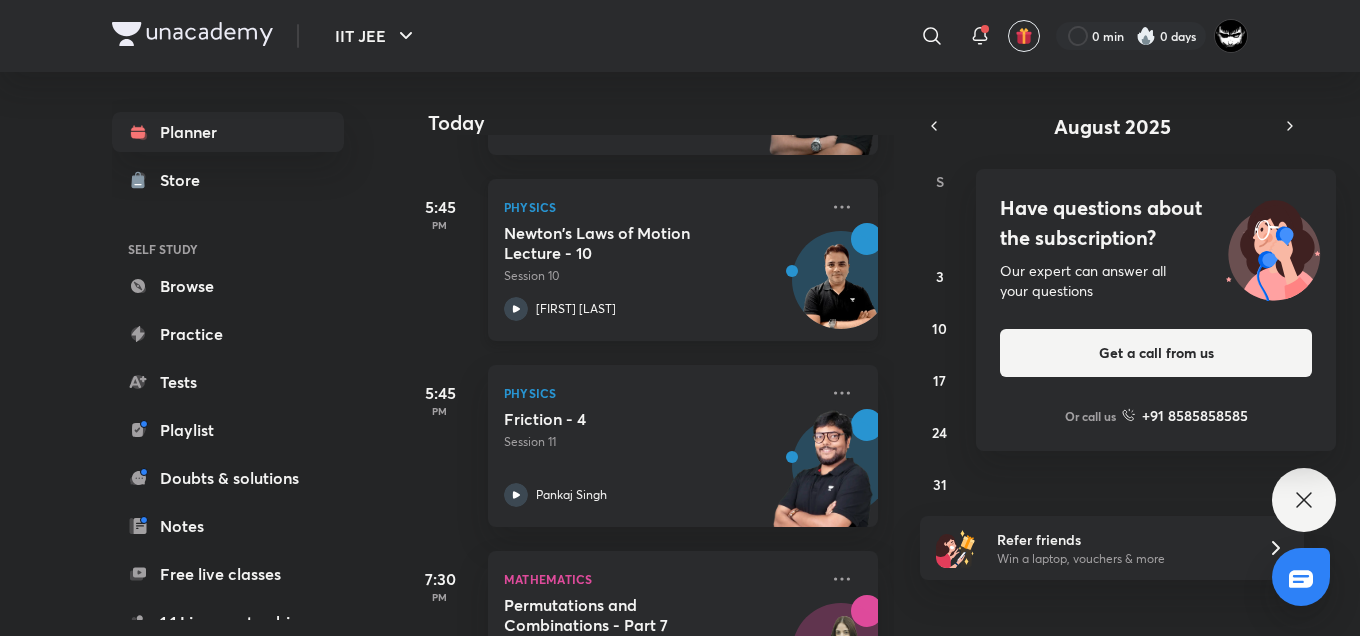 click on "[FIRST] [LAST]" at bounding box center [661, 309] 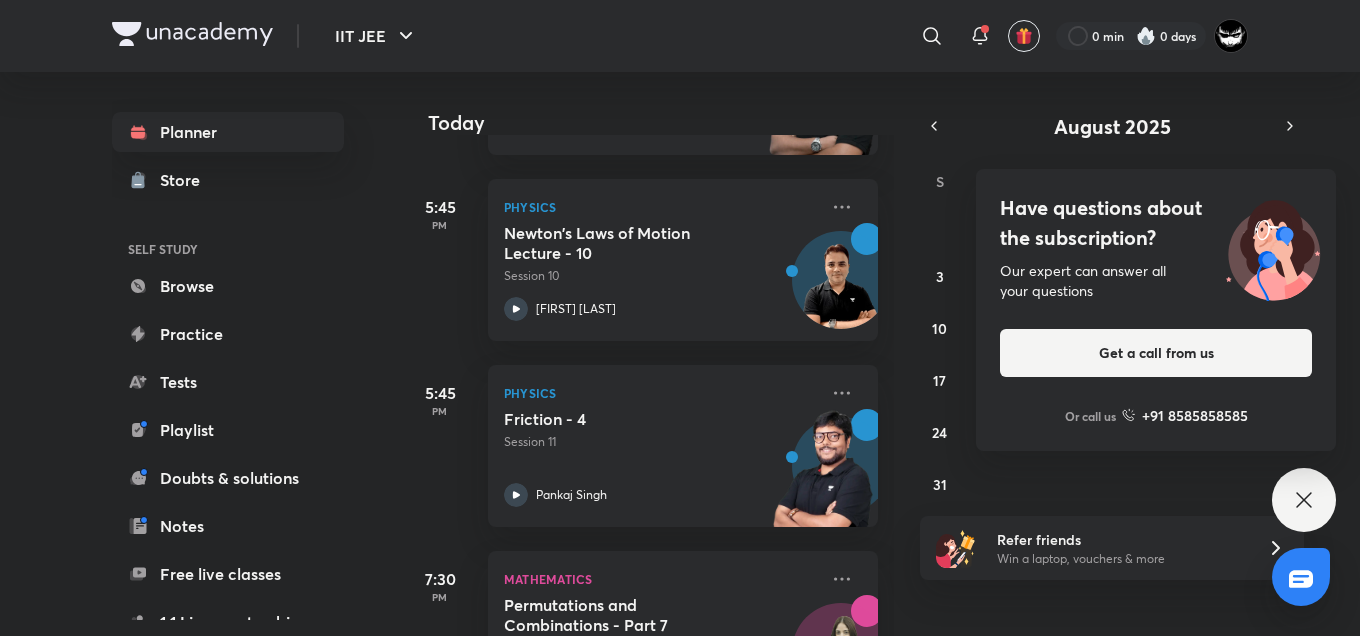 click on "Our expert can answer all your questions" at bounding box center [1156, 281] 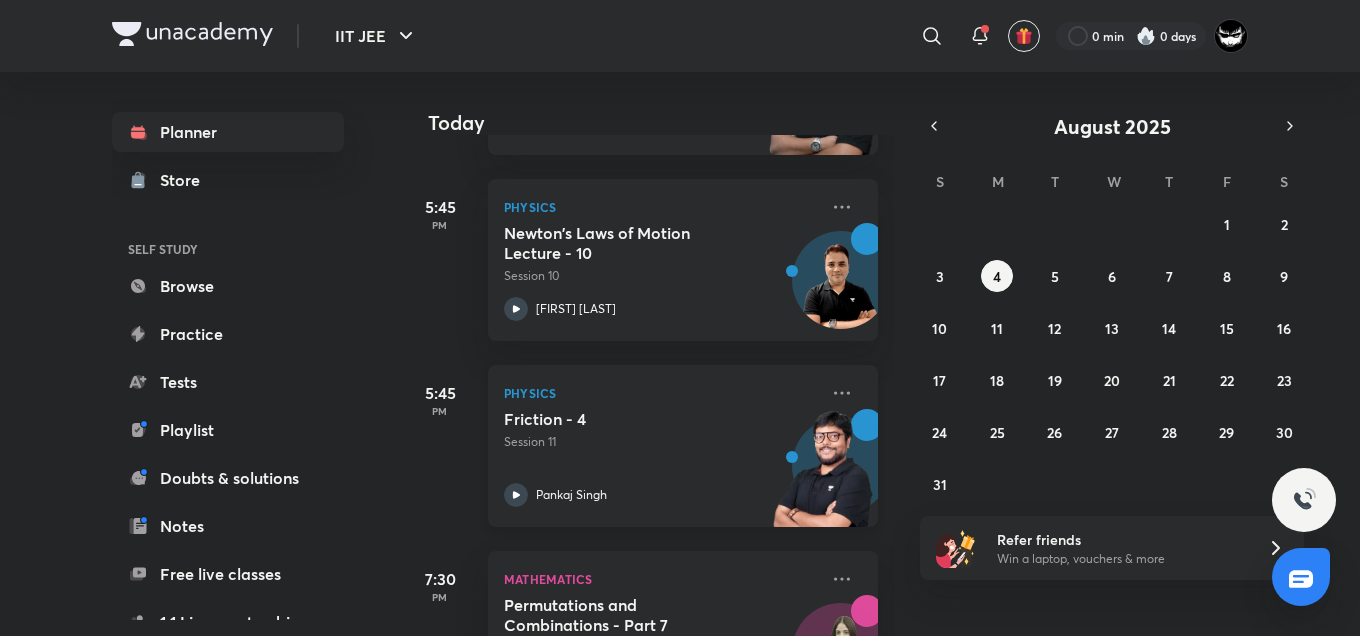 scroll, scrollTop: 552, scrollLeft: 0, axis: vertical 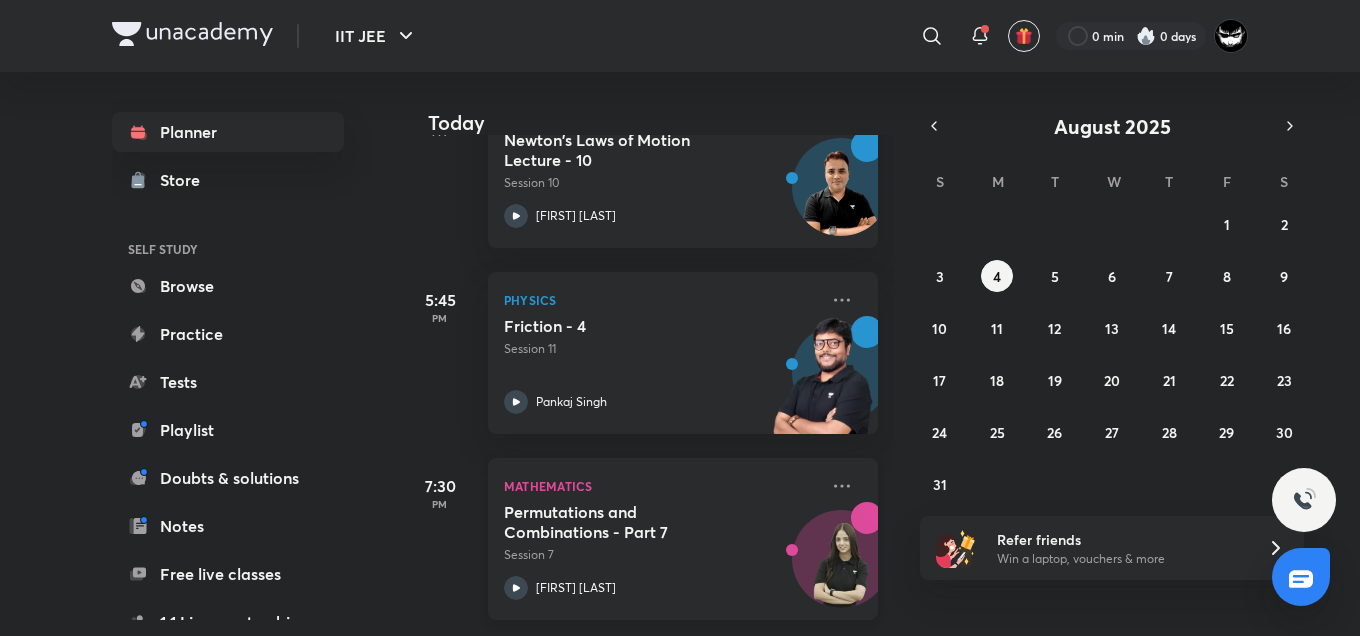 click on "Permutations and Combinations - Part 7" at bounding box center (628, 522) 